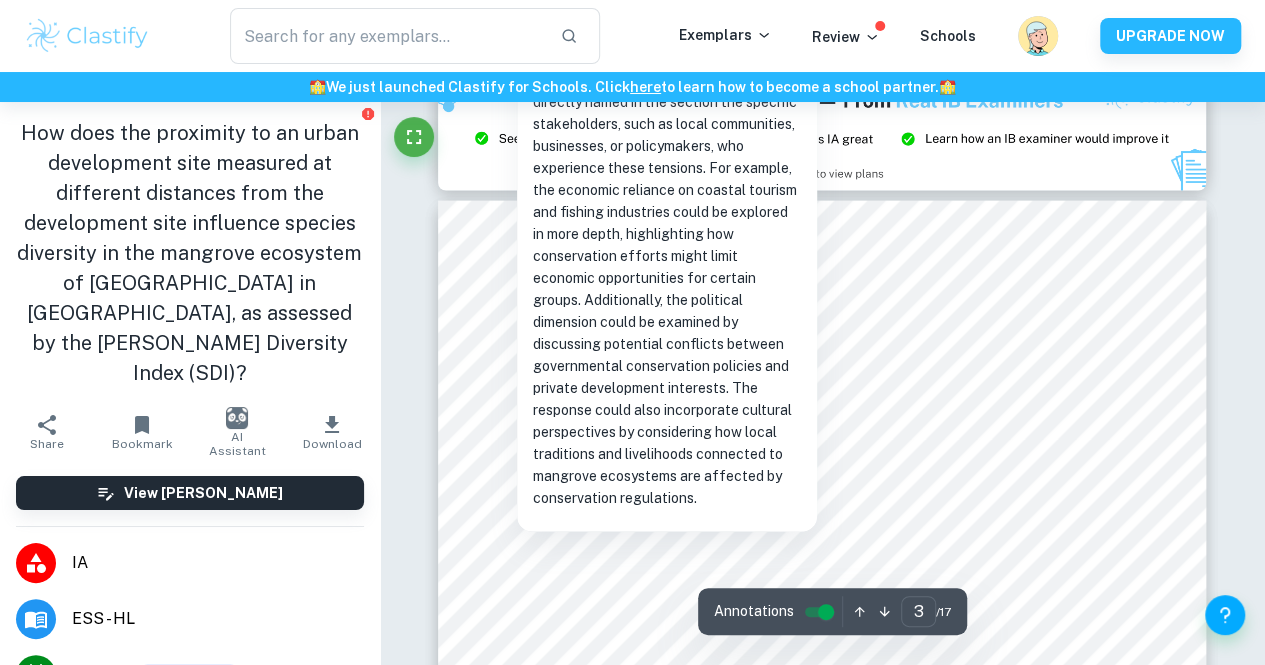 scroll, scrollTop: 2181, scrollLeft: 0, axis: vertical 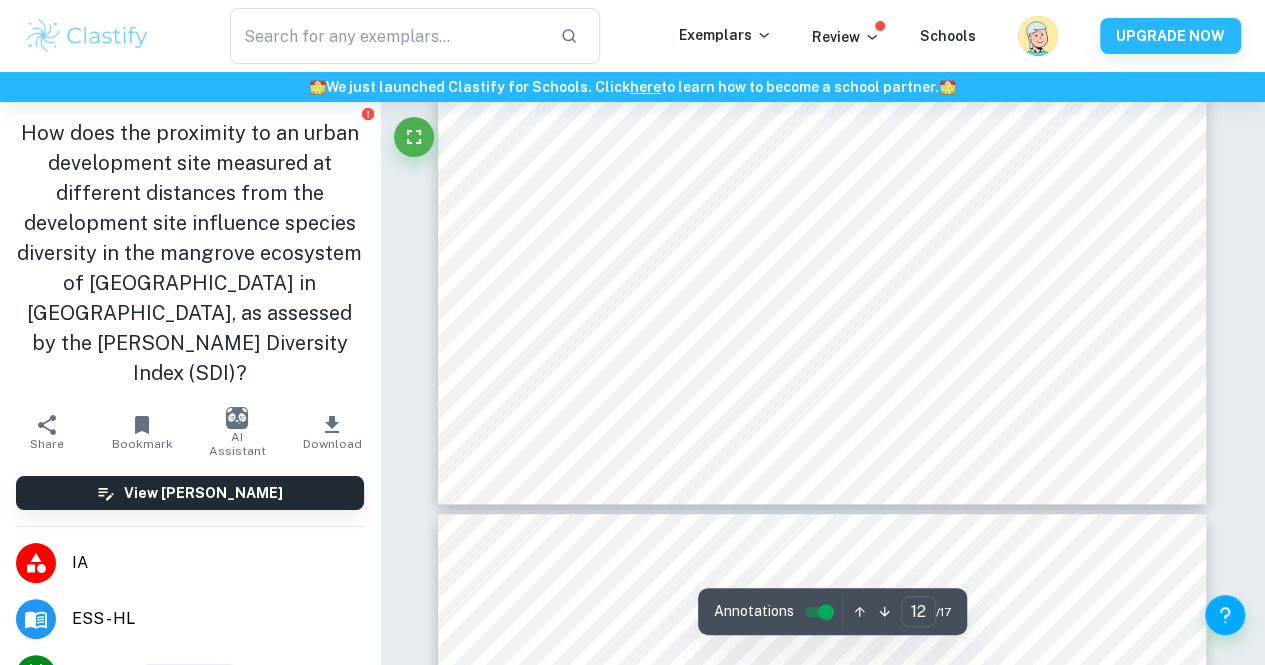 type on "13" 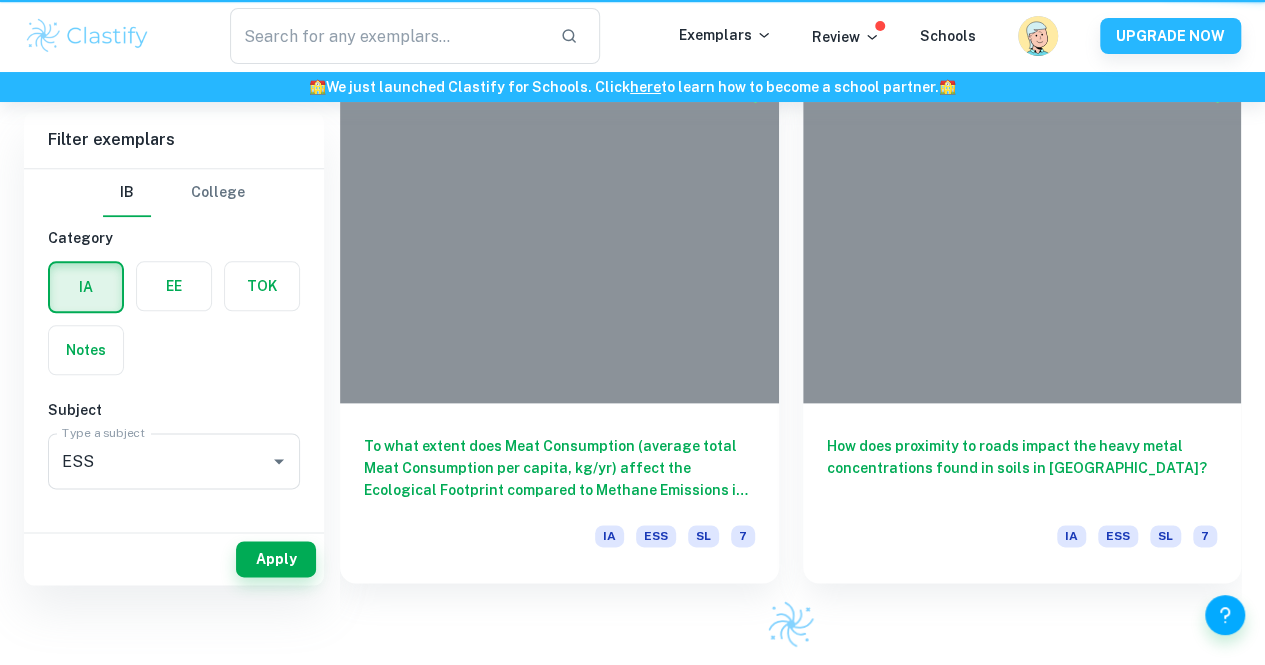 scroll, scrollTop: 492, scrollLeft: 0, axis: vertical 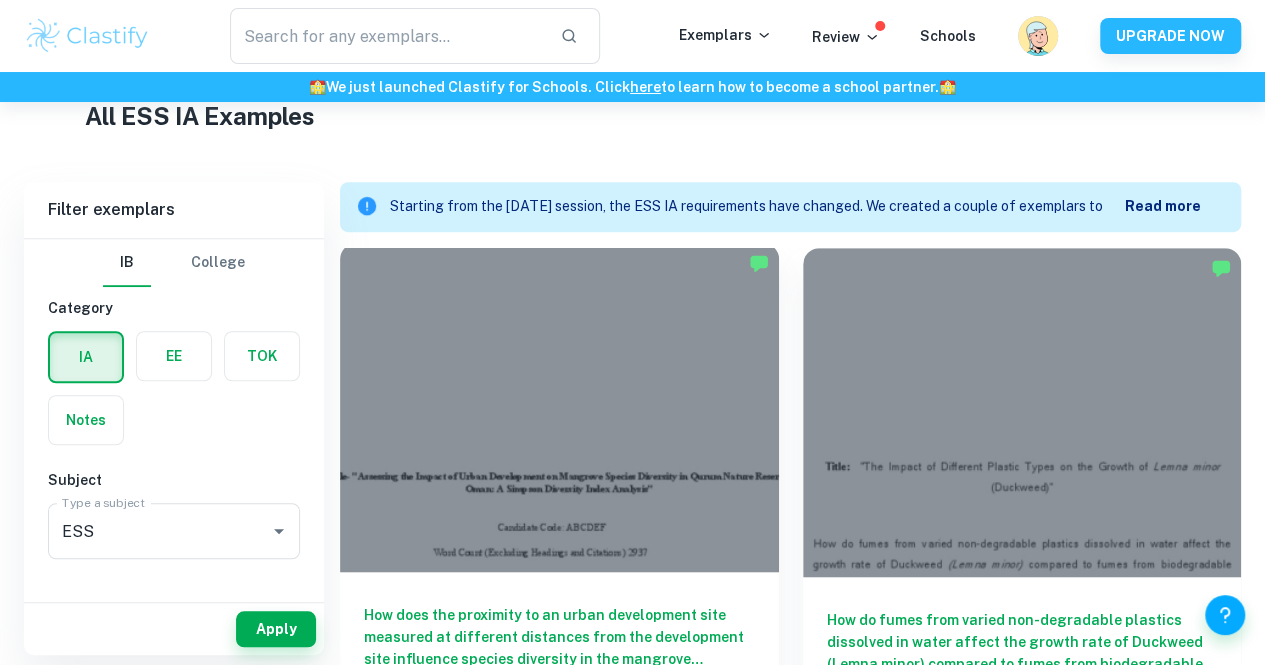 click on "How does the proximity to an urban development site measured at different distances from the development site influence species diversity in the mangrove ecosystem of Qurum Nature Reserve in Oman, as assessed by the Simpson Diversity Index (SDI)? IA ESS HL 7 New Syllabus" at bounding box center [559, 662] 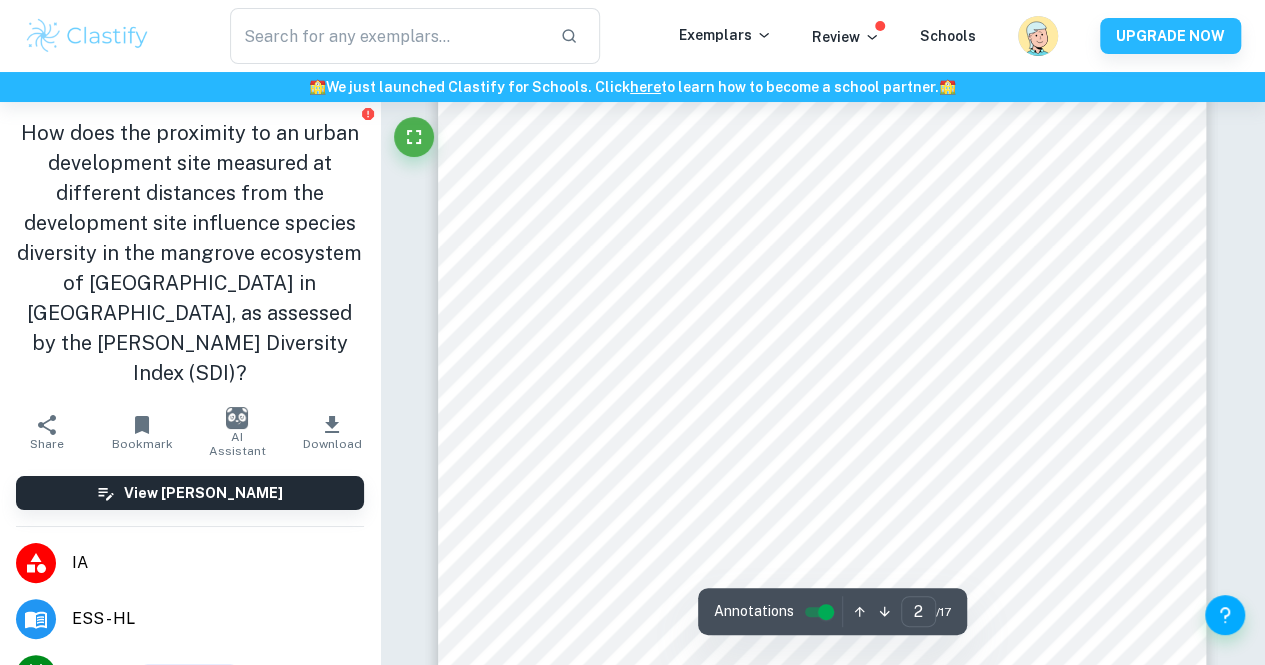 scroll, scrollTop: 1822, scrollLeft: 0, axis: vertical 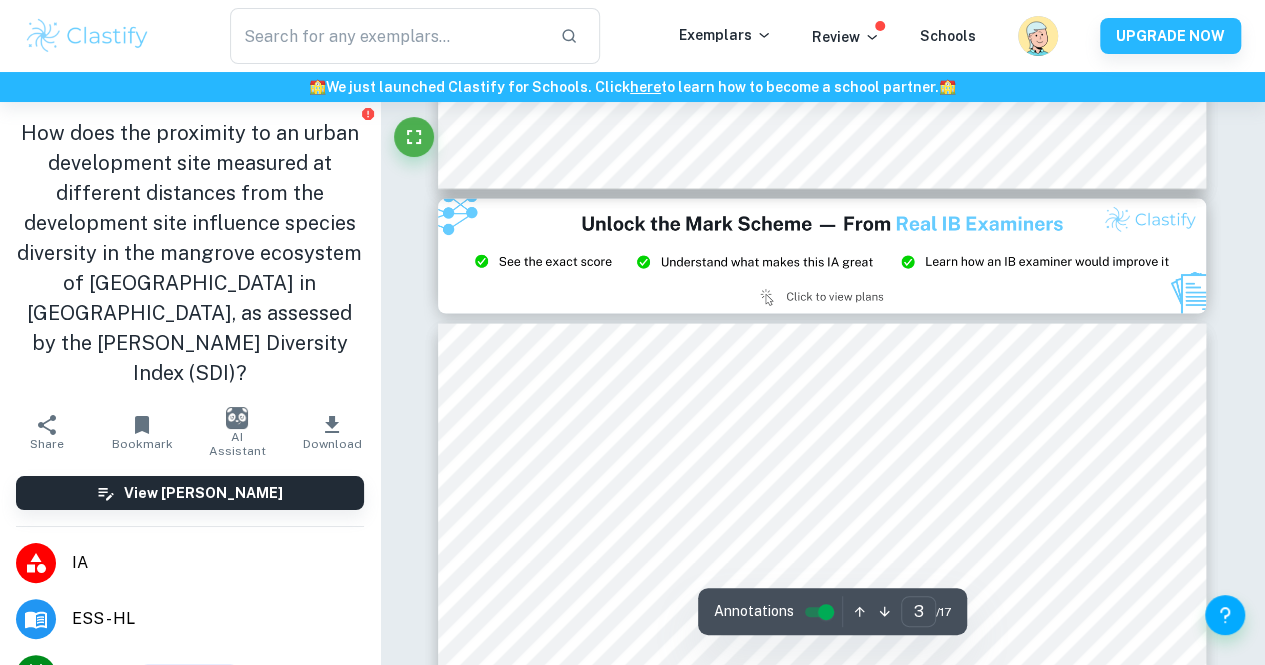 type on "2" 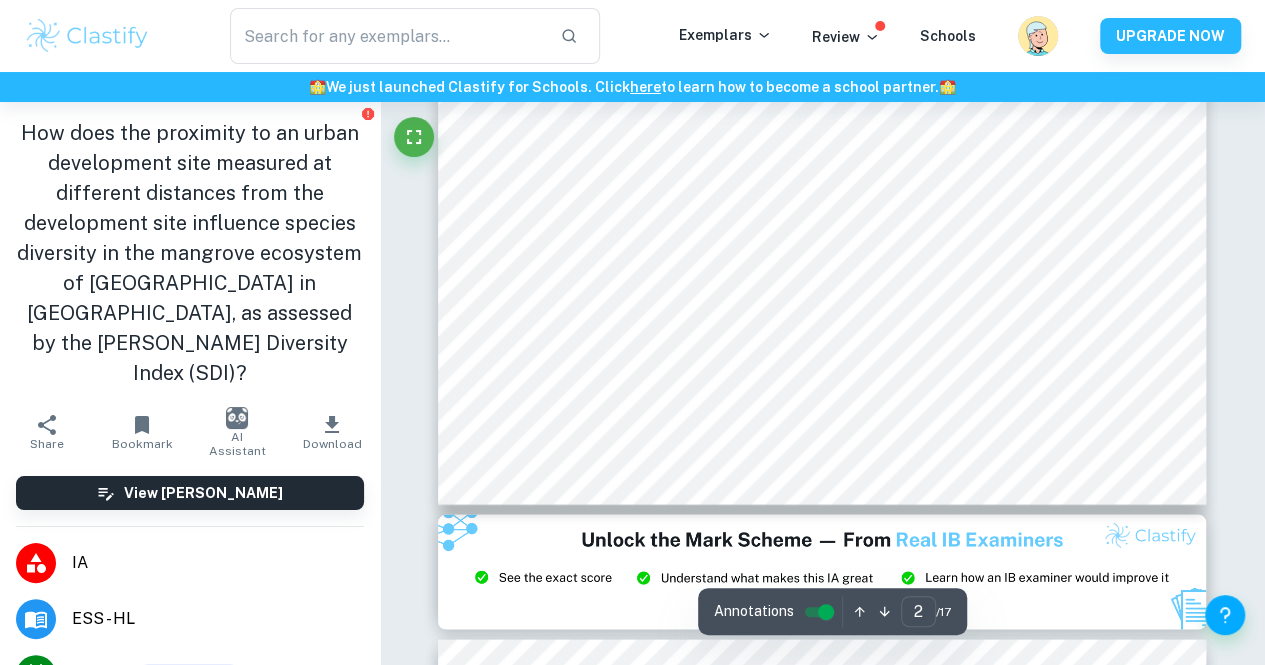scroll, scrollTop: 1735, scrollLeft: 0, axis: vertical 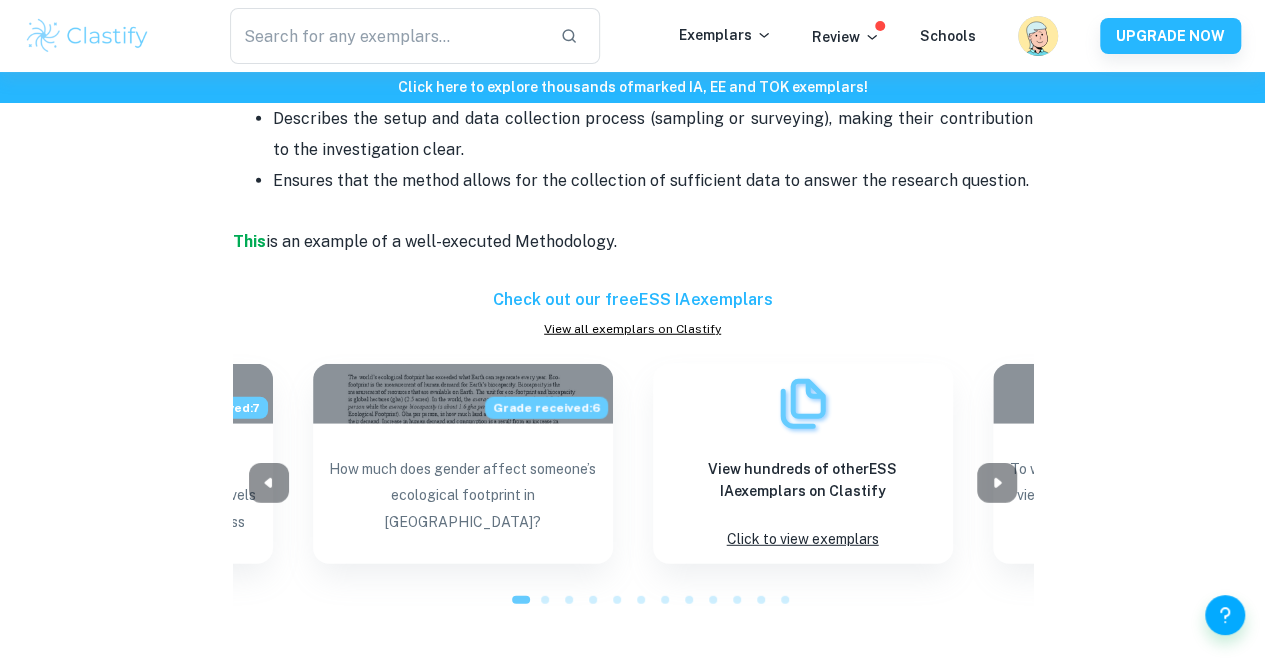 drag, startPoint x: 240, startPoint y: 249, endPoint x: 742, endPoint y: 221, distance: 502.78027 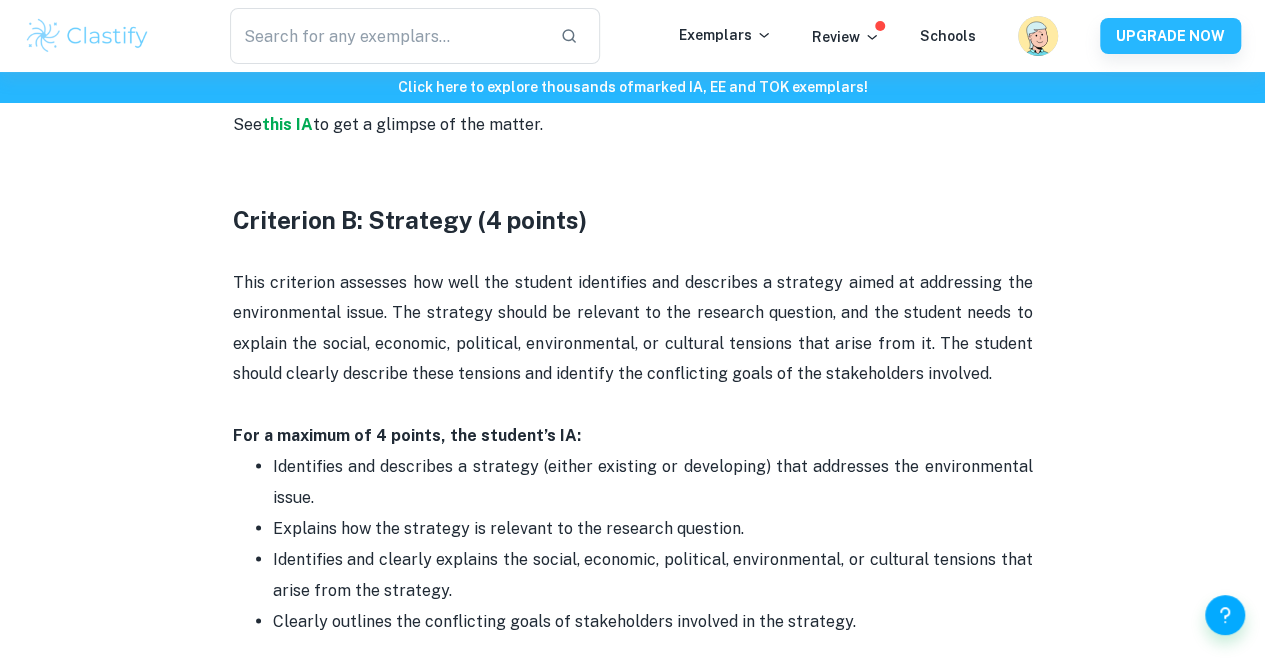 scroll, scrollTop: 1476, scrollLeft: 0, axis: vertical 